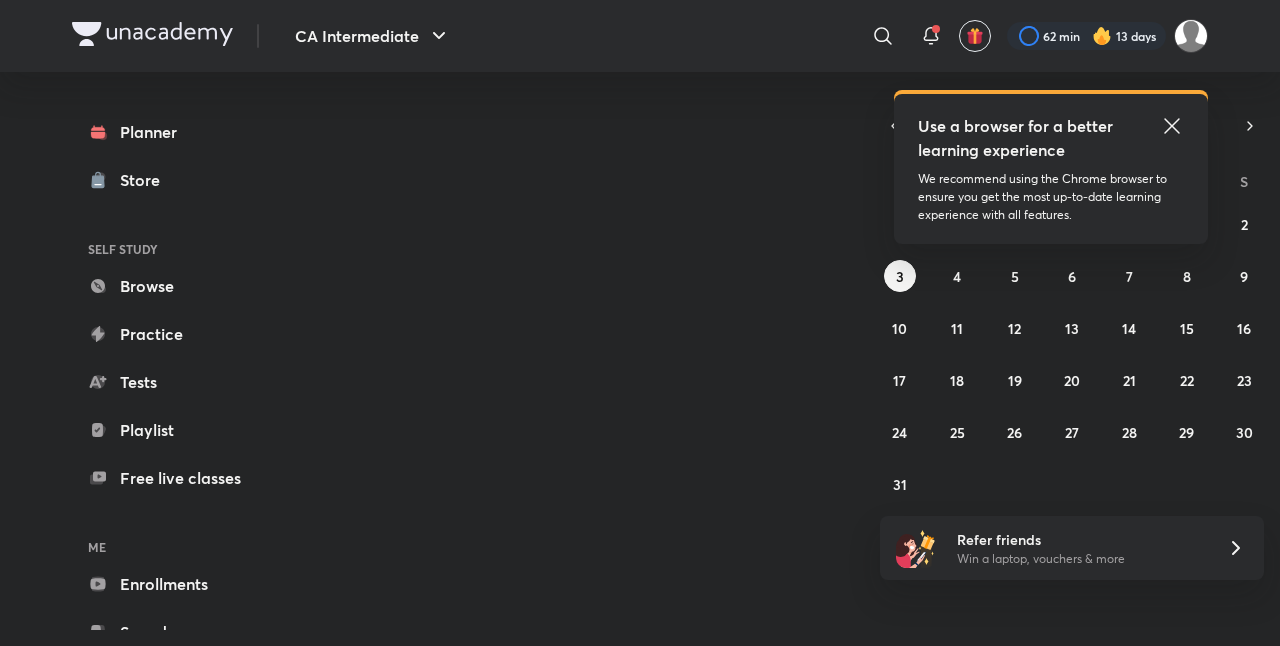 scroll, scrollTop: 0, scrollLeft: 0, axis: both 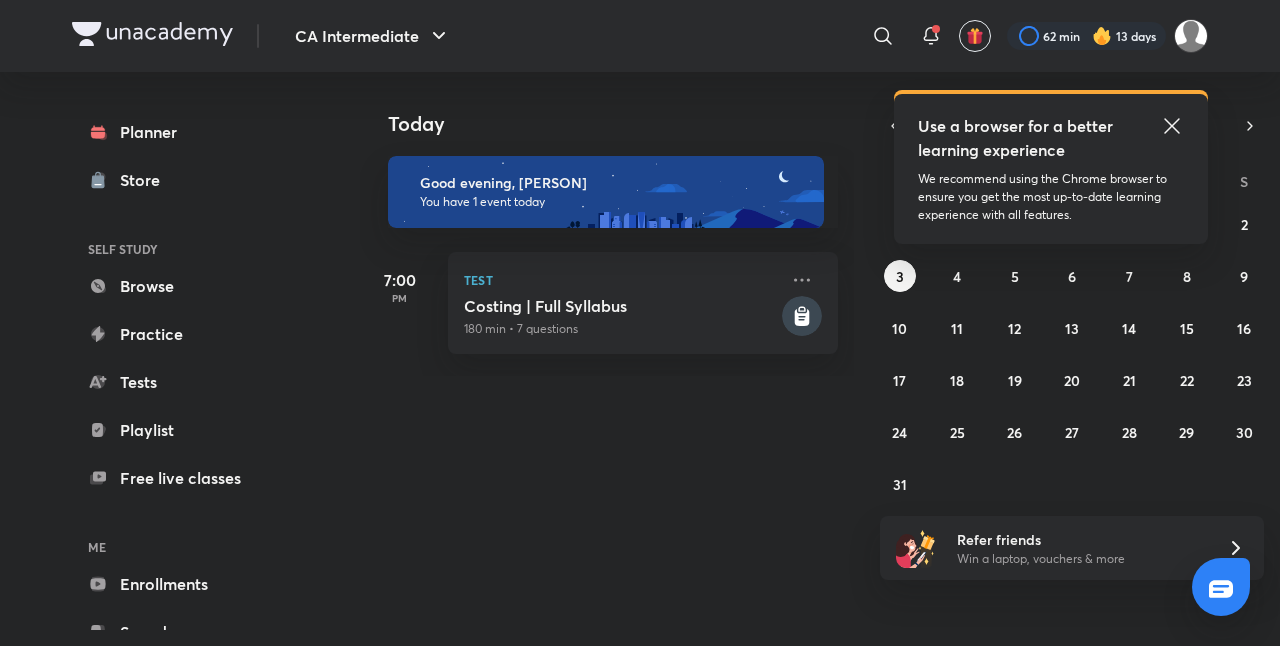 click 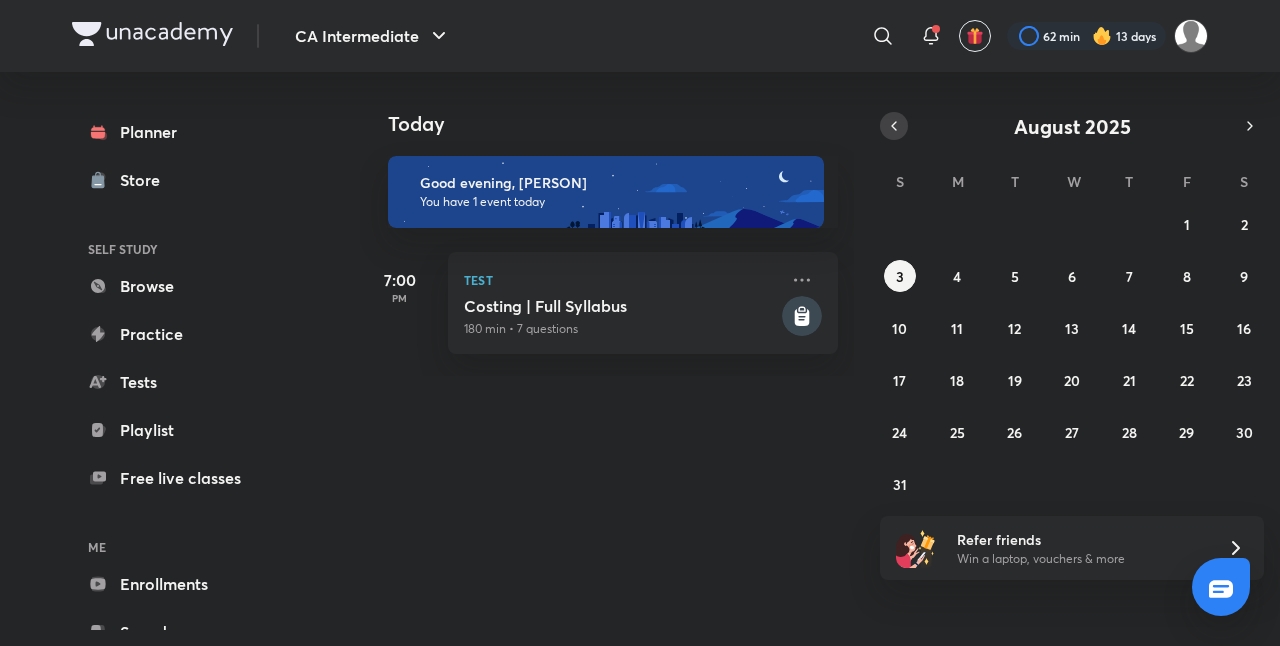click 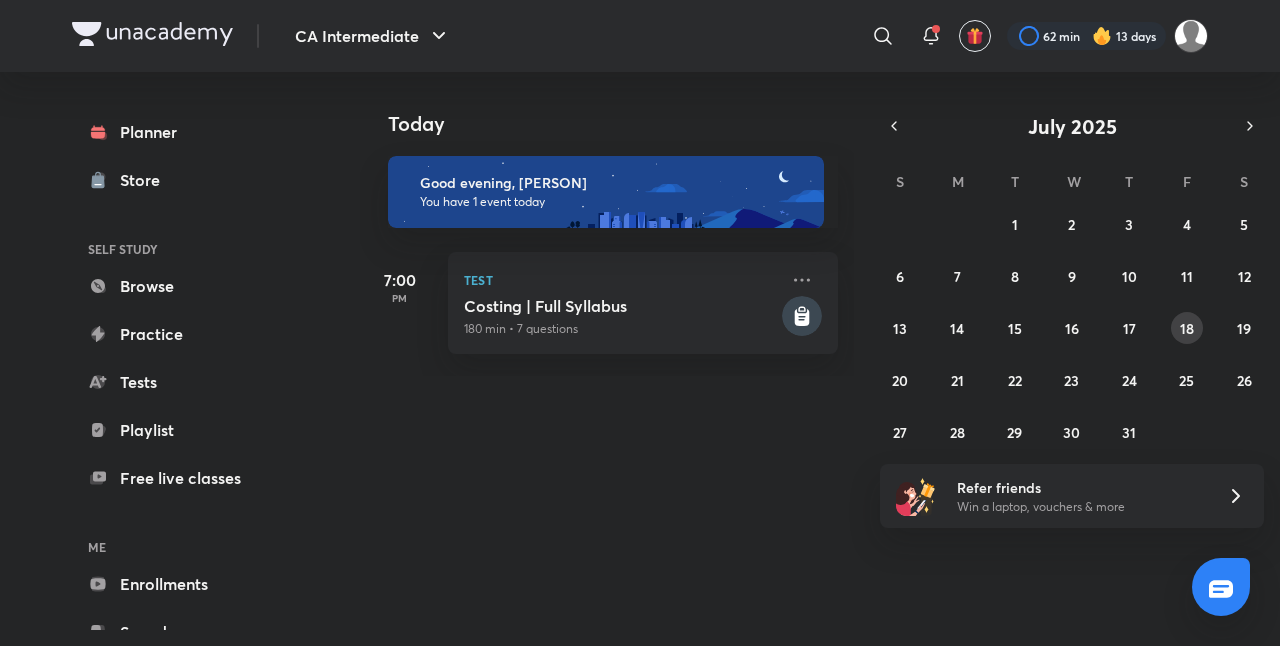 click on "29 30 1 2 3 4 5 6 7 8 9 10 11 12 13 14 15 16 17 18 19 20 21 22 23 24 25 26 27 28 29 30 31 1 2" at bounding box center (1072, 328) 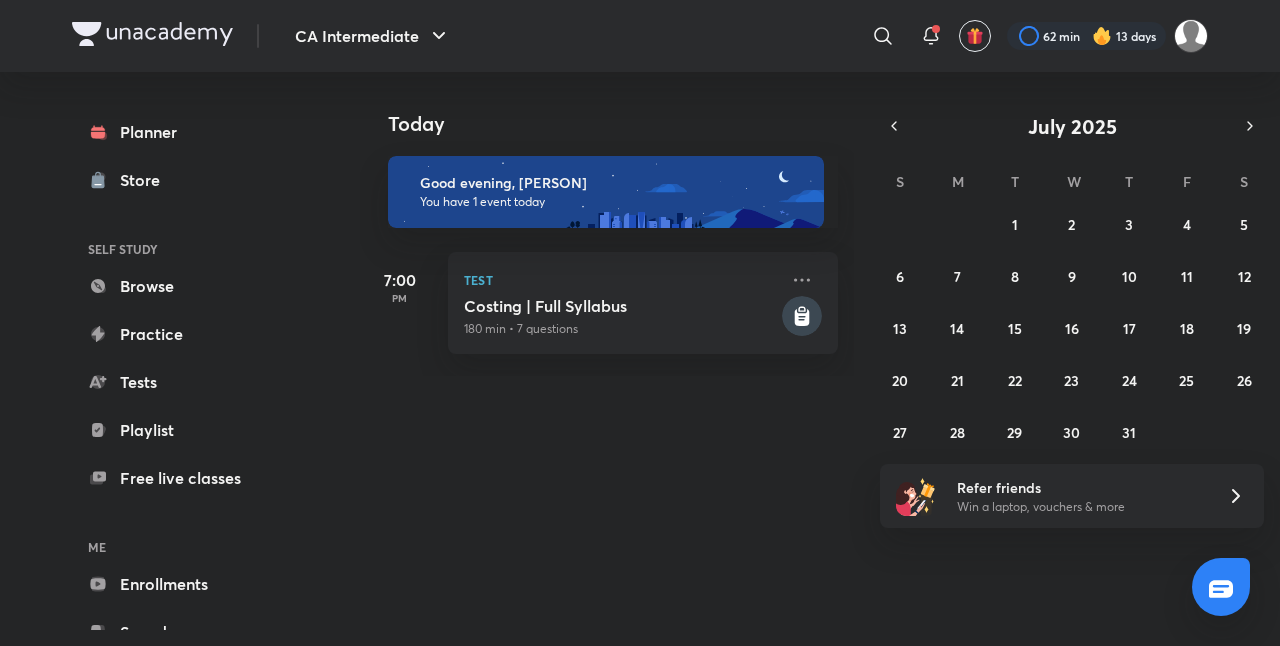 click on "29 30 1 2 3 4 5 6 7 8 9 10 11 12 13 14 15 16 17 18 19 20 21 22 23 24 25 26 27 28 29 30 31 1 2" at bounding box center [1072, 328] 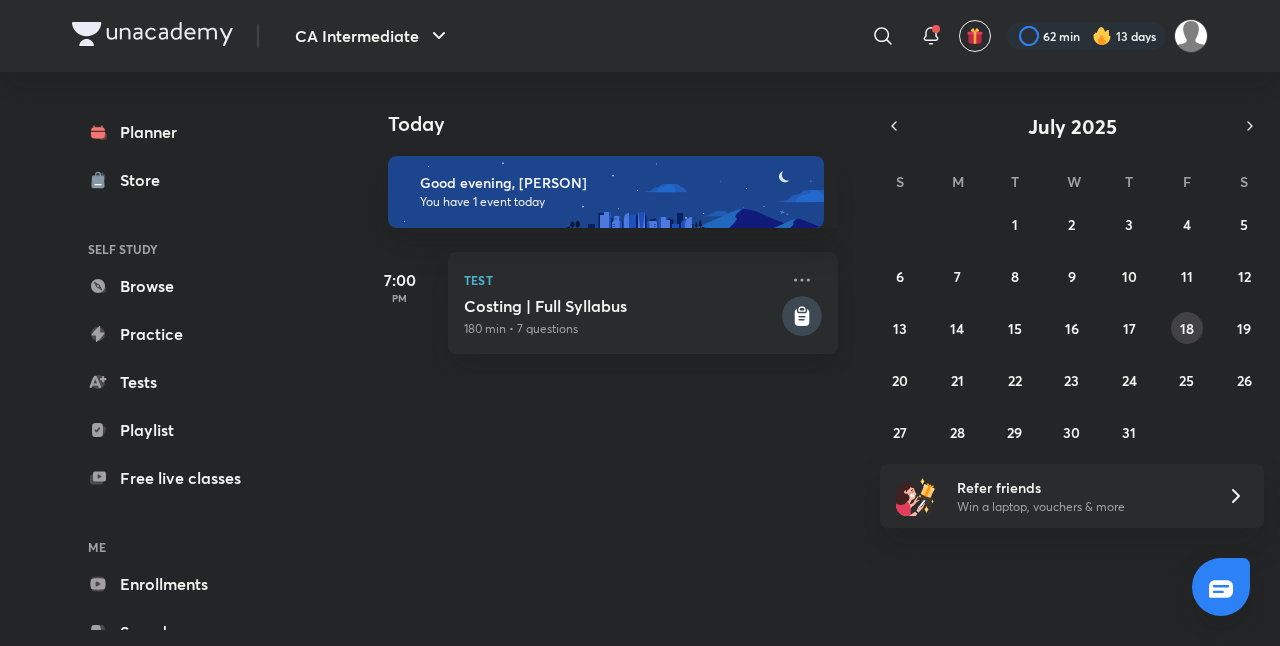 click on "18" at bounding box center (1187, 328) 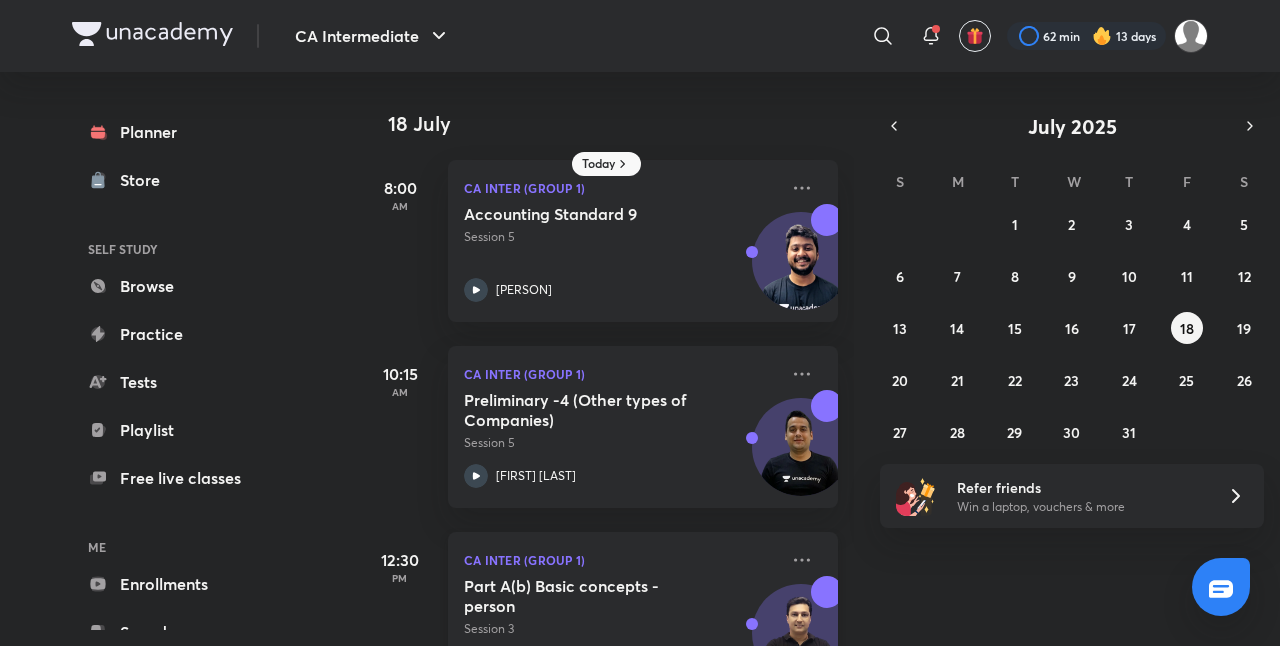 click on "CA Inter (Group 1)" at bounding box center (621, 560) 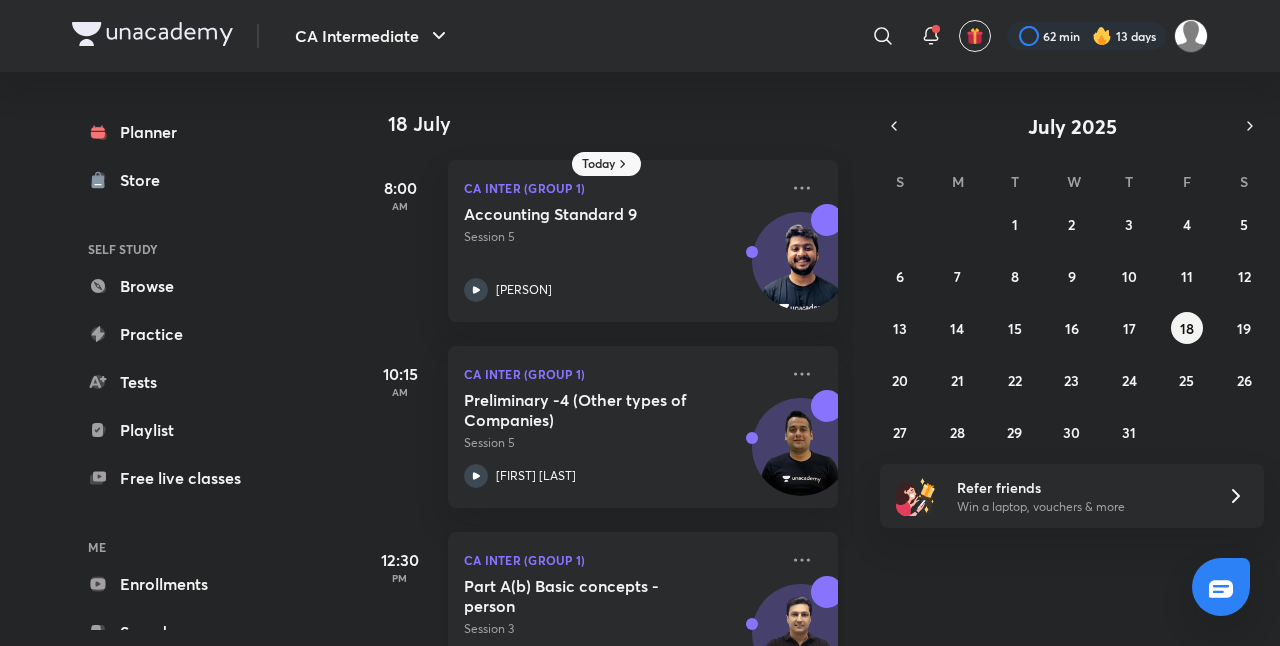 click on "CA Inter (Group 1)" at bounding box center [621, 560] 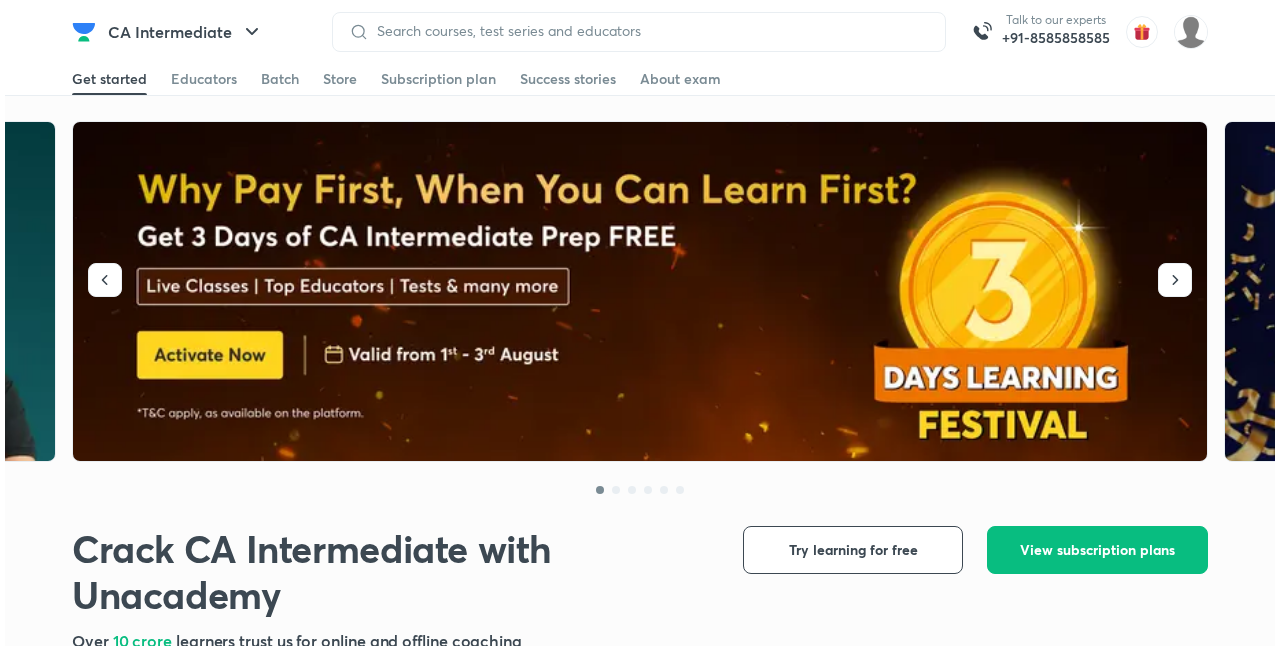 scroll, scrollTop: 0, scrollLeft: 0, axis: both 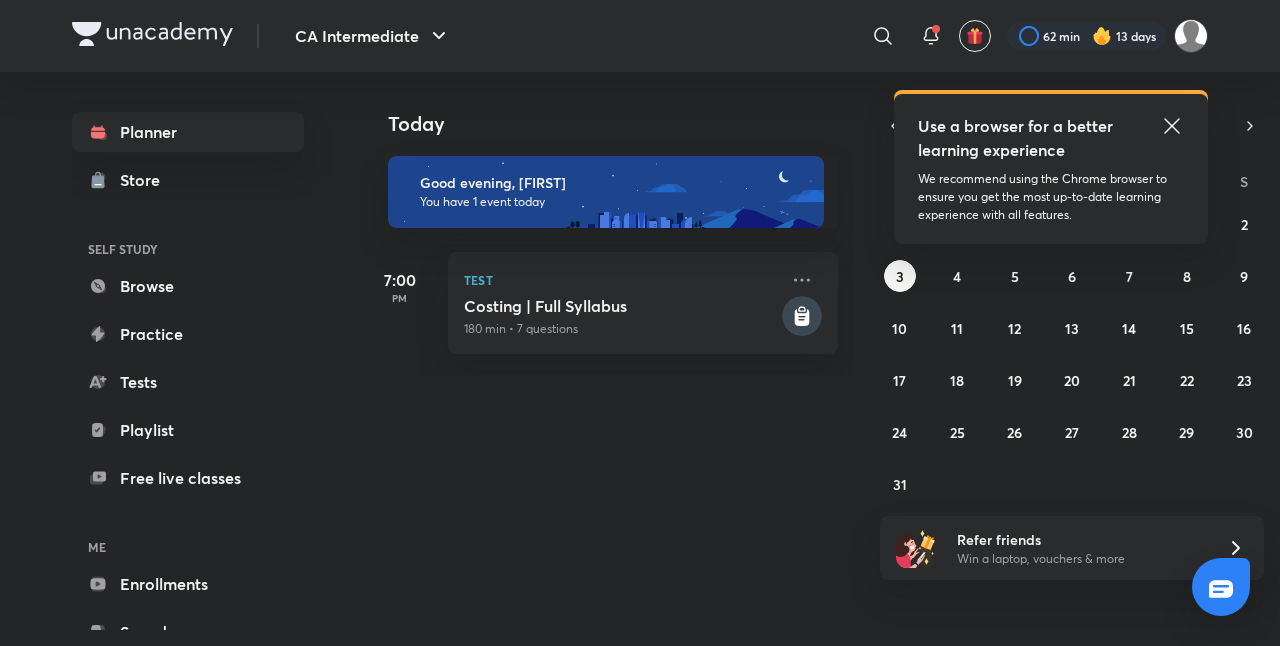 click 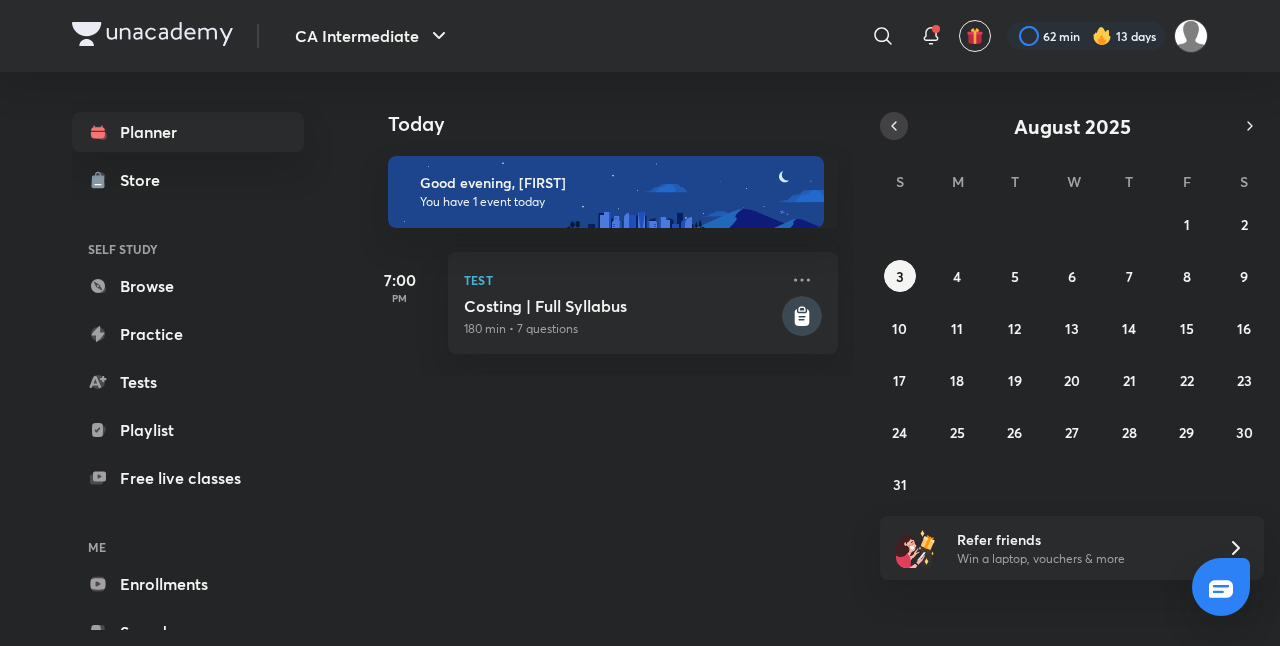 click 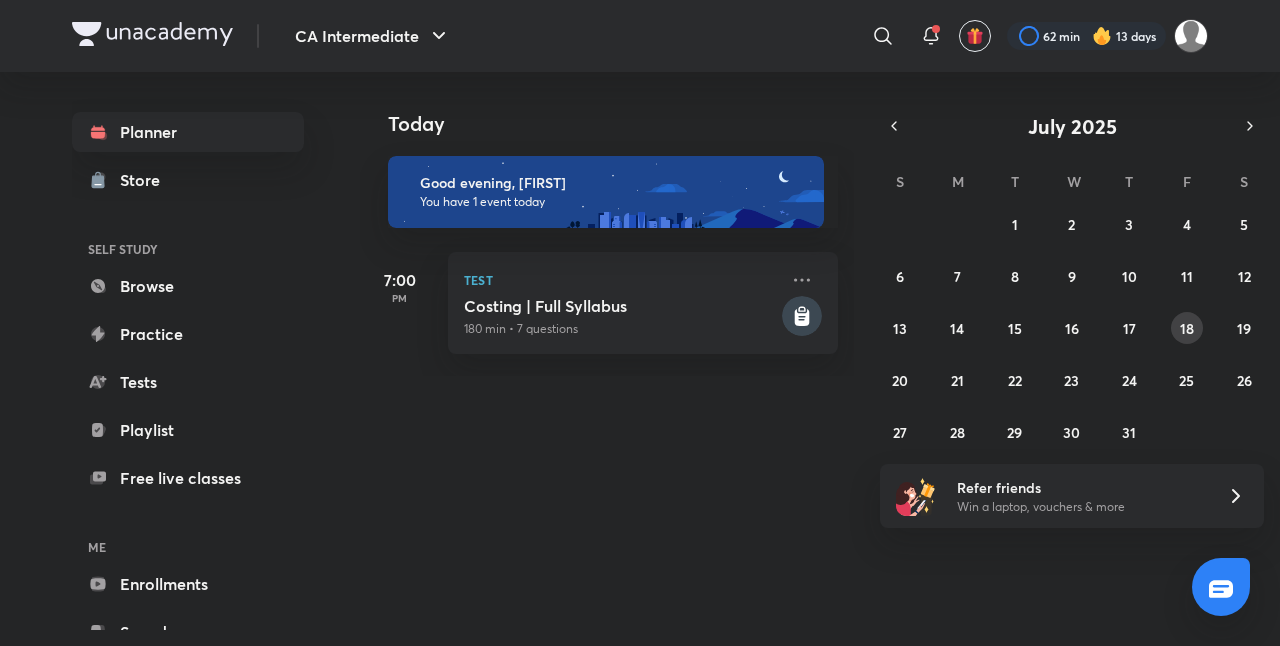 click on "18" at bounding box center (1187, 328) 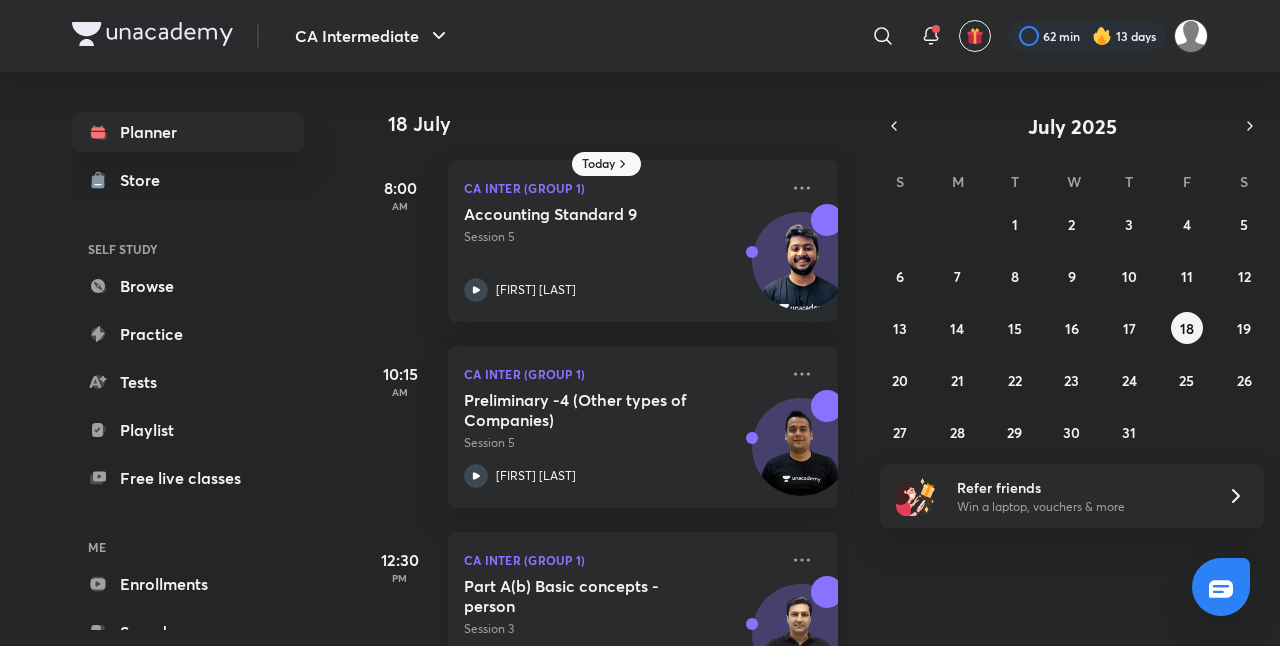 click on "Part A(b) Basic concepts - person Session 3" at bounding box center [621, 607] 